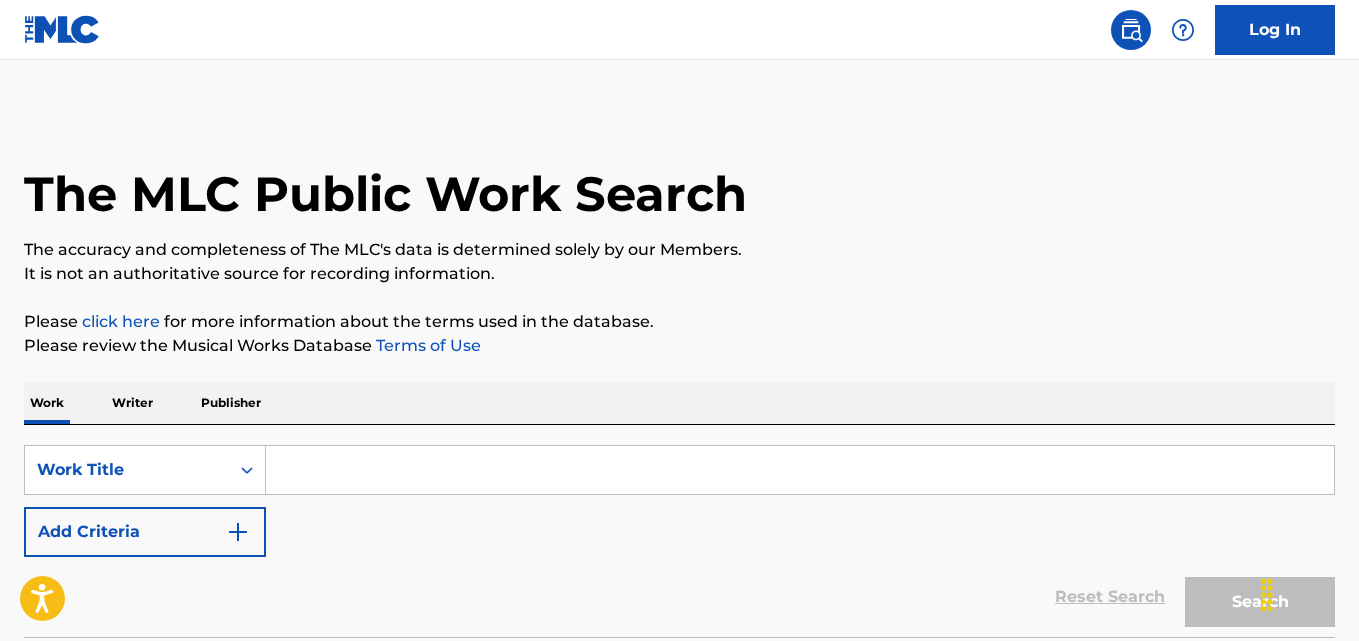 scroll, scrollTop: 0, scrollLeft: 0, axis: both 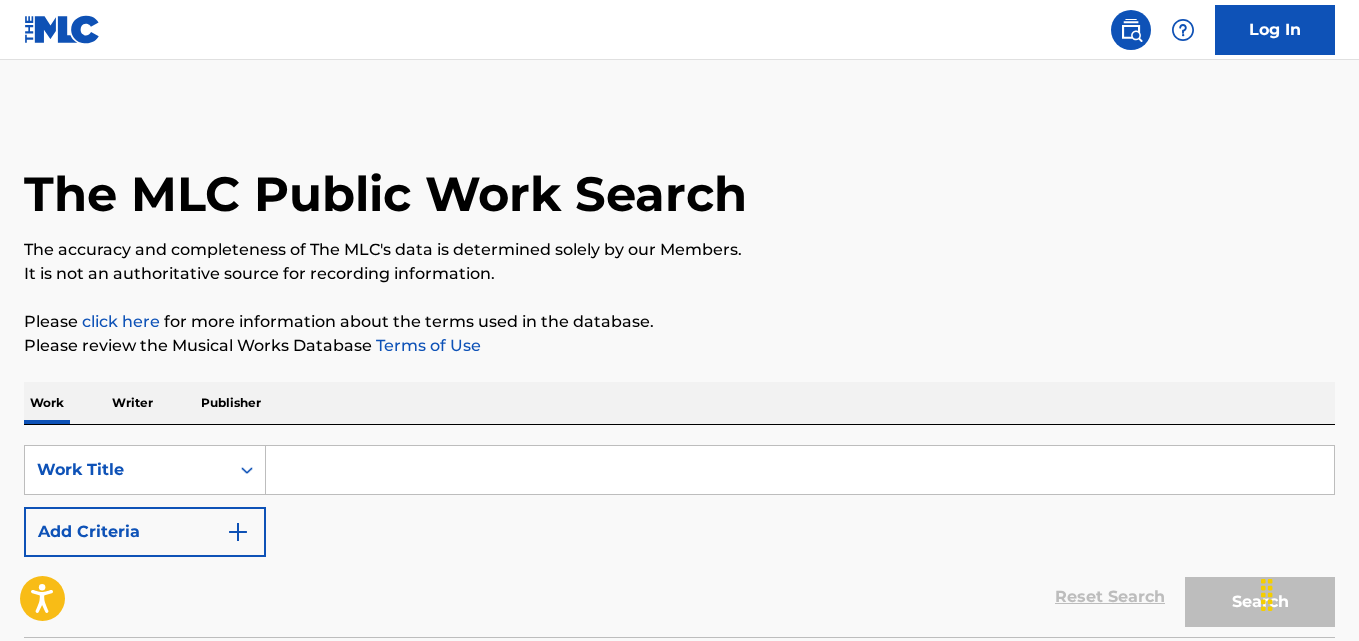 click on "SearchWithCriteriad13c67bf-0a79-438a-a001-85e1fc821663 Work Title Add Criteria Reset Search Search" at bounding box center (679, 531) 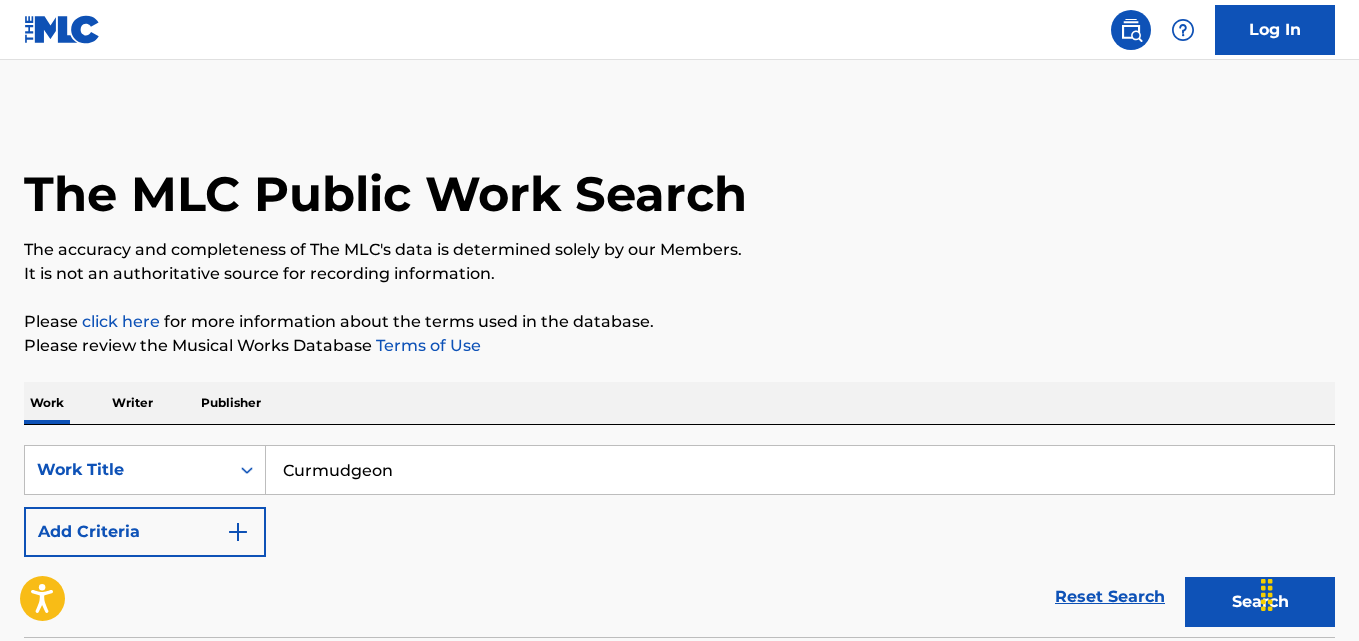 type on "Curmudgeon" 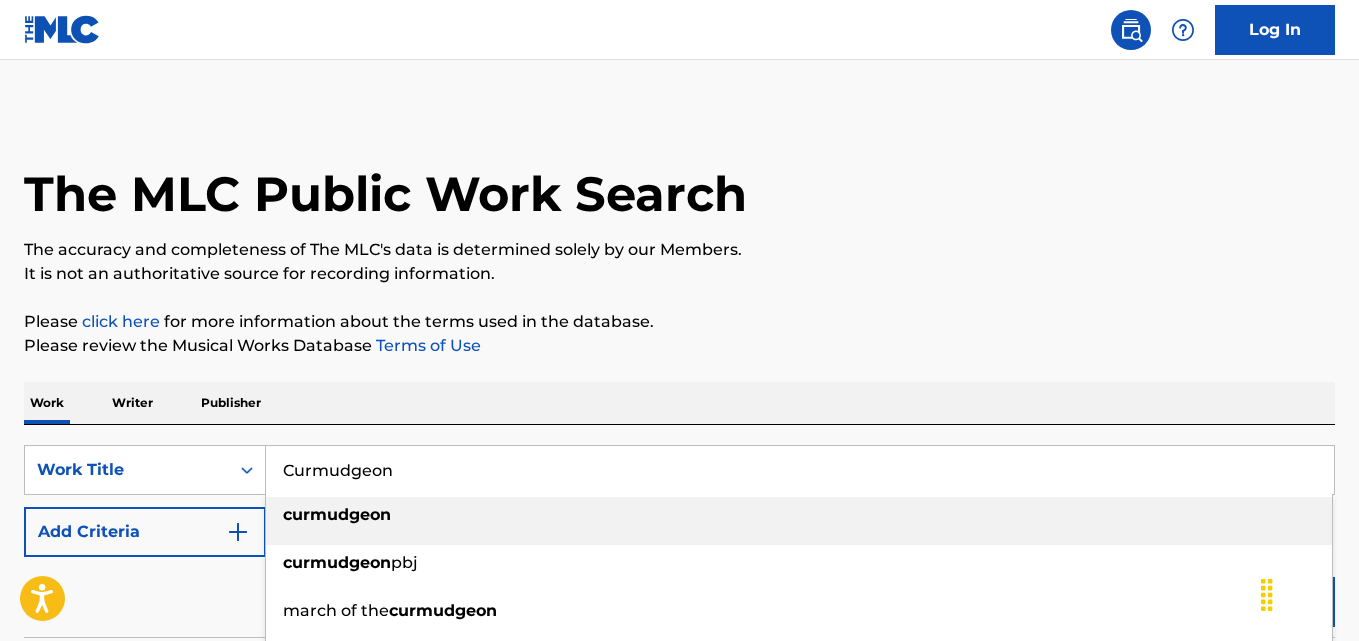 click on "The MLC Public Work Search" at bounding box center [385, 194] 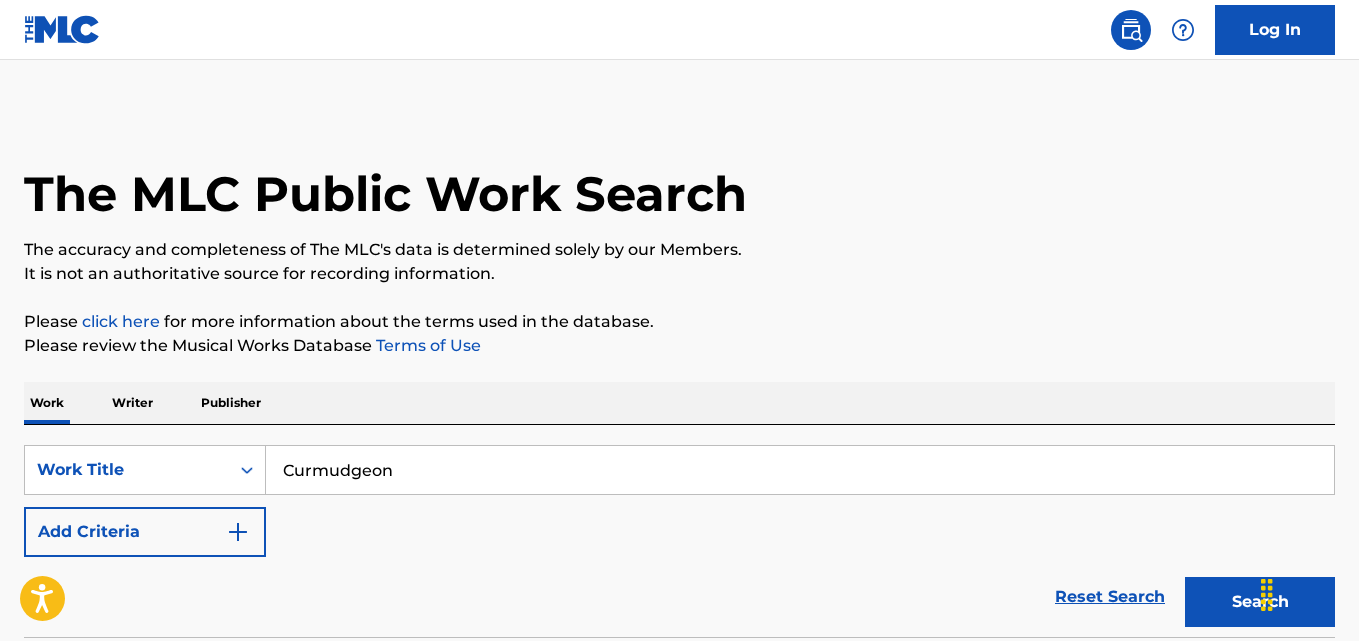 click on "Add Criteria" at bounding box center [145, 532] 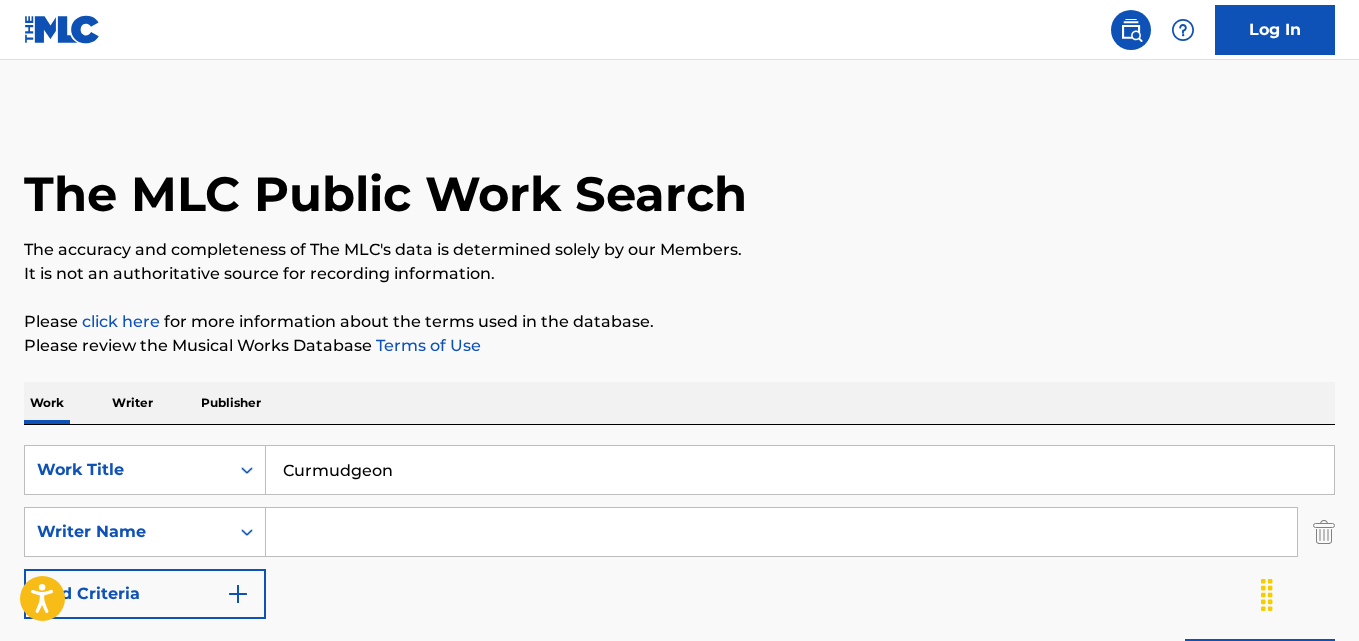 drag, startPoint x: 211, startPoint y: 516, endPoint x: 355, endPoint y: 518, distance: 144.01389 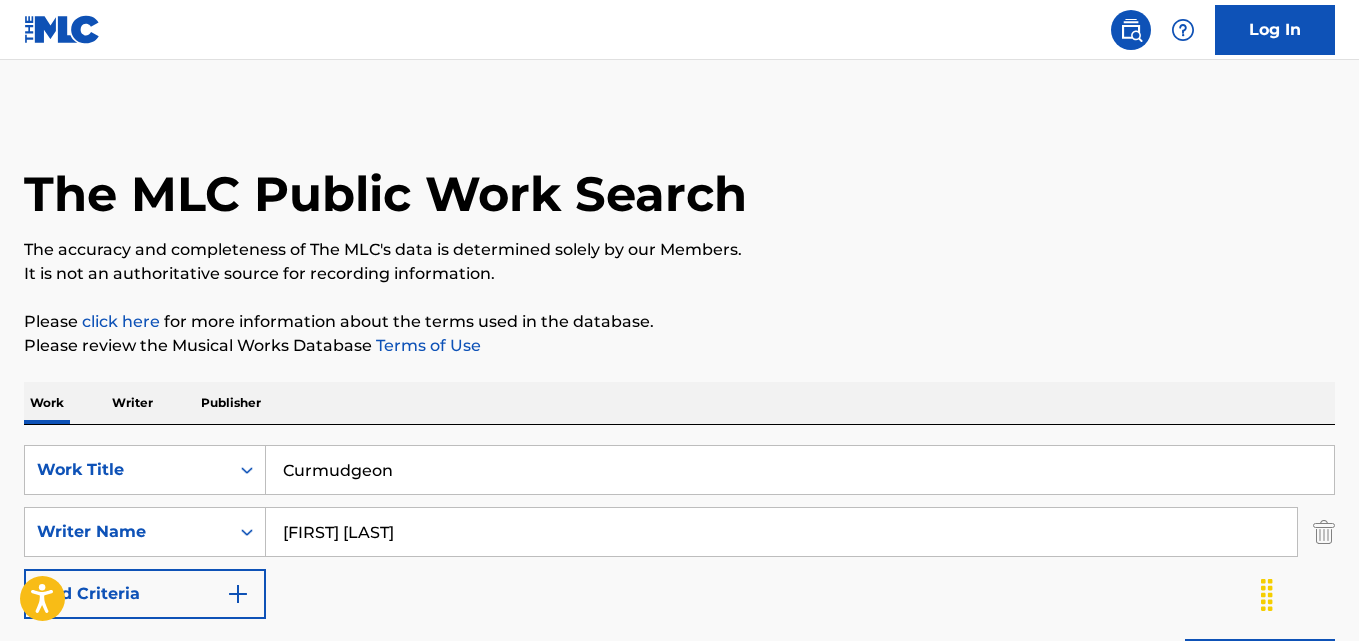 type on "[FIRST] [LAST]" 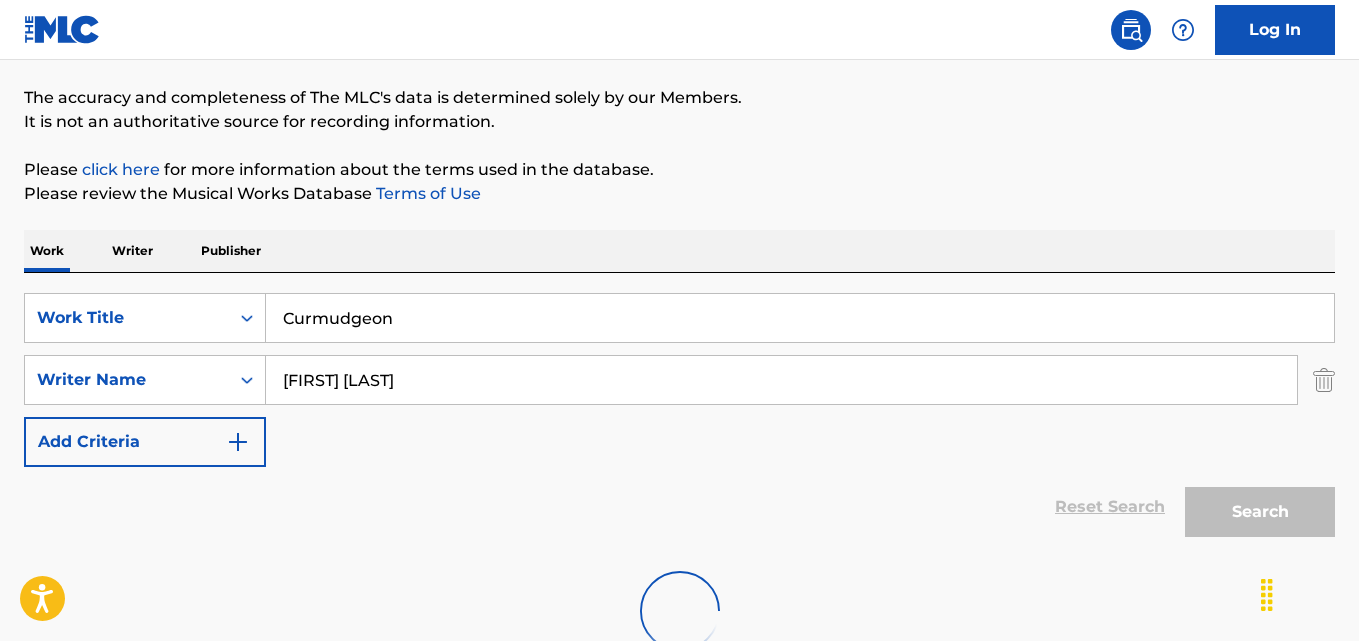 scroll, scrollTop: 292, scrollLeft: 0, axis: vertical 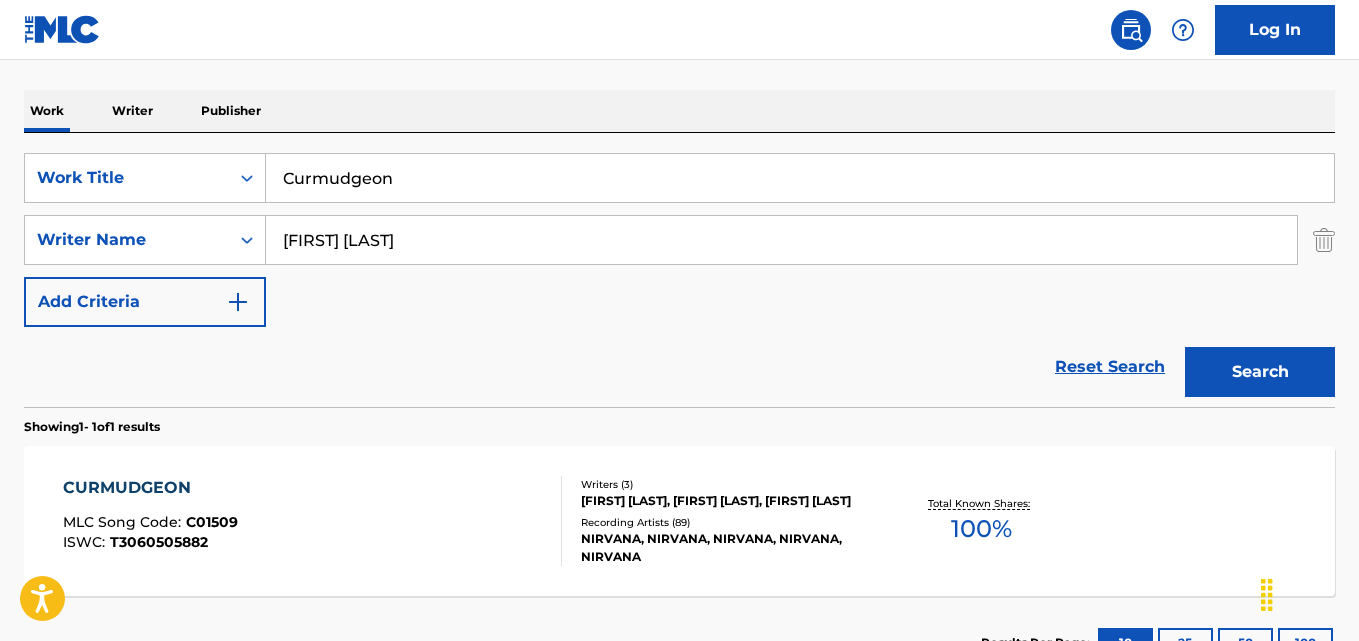 click on "CURMUDGEON" at bounding box center [150, 488] 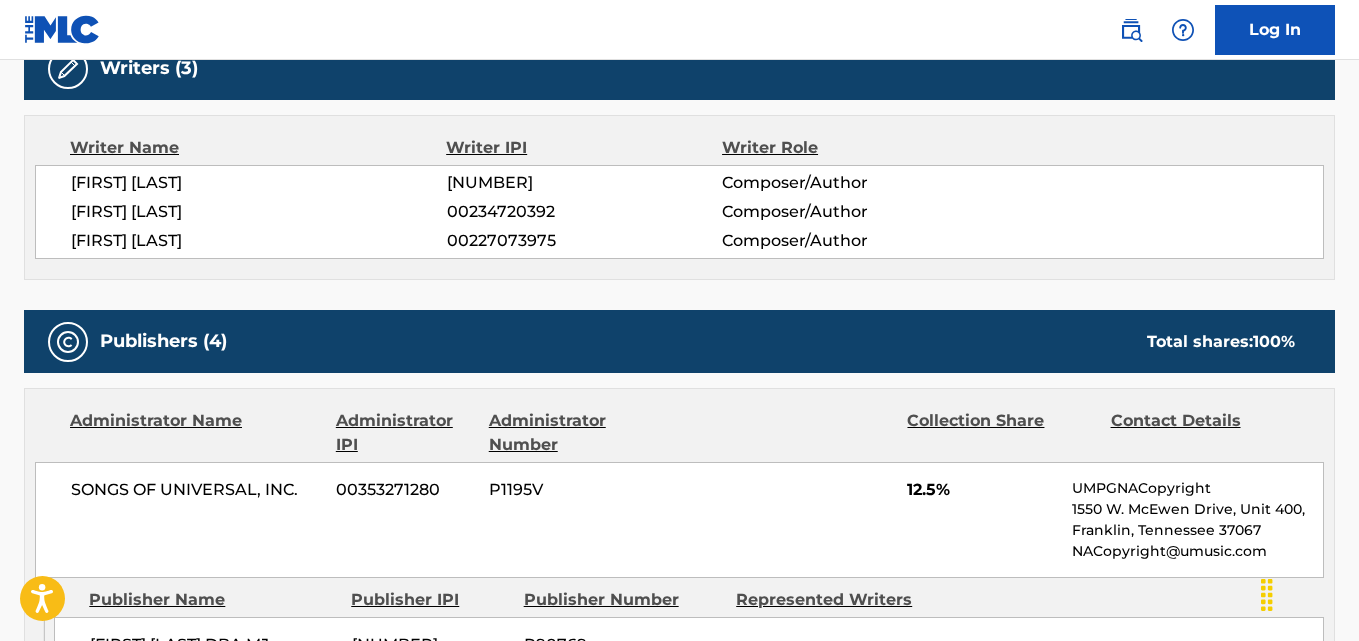 scroll, scrollTop: 833, scrollLeft: 0, axis: vertical 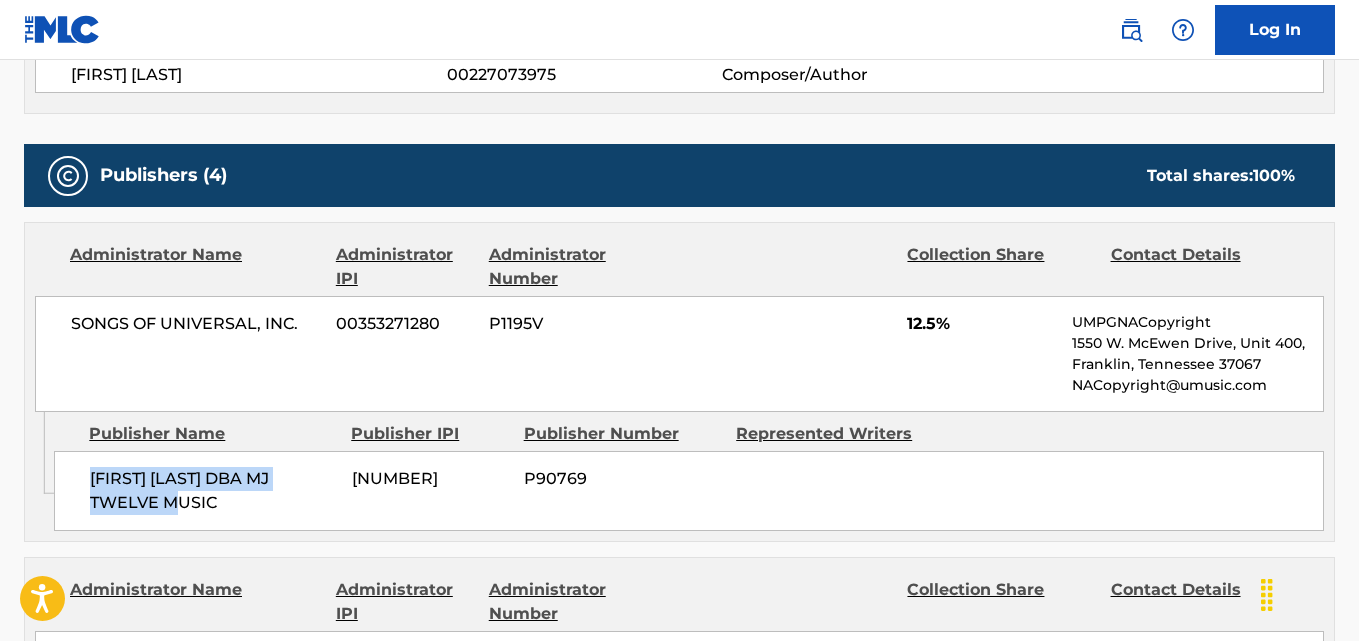 drag, startPoint x: 90, startPoint y: 477, endPoint x: 259, endPoint y: 491, distance: 169.57889 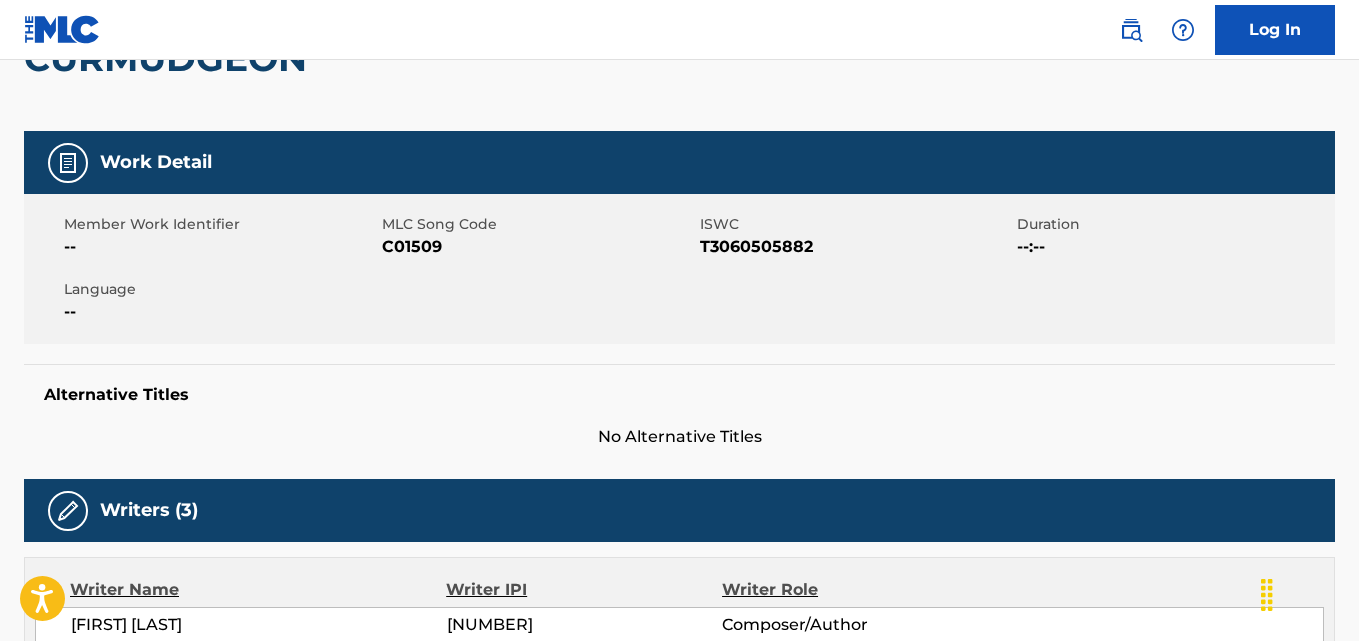 scroll, scrollTop: 0, scrollLeft: 0, axis: both 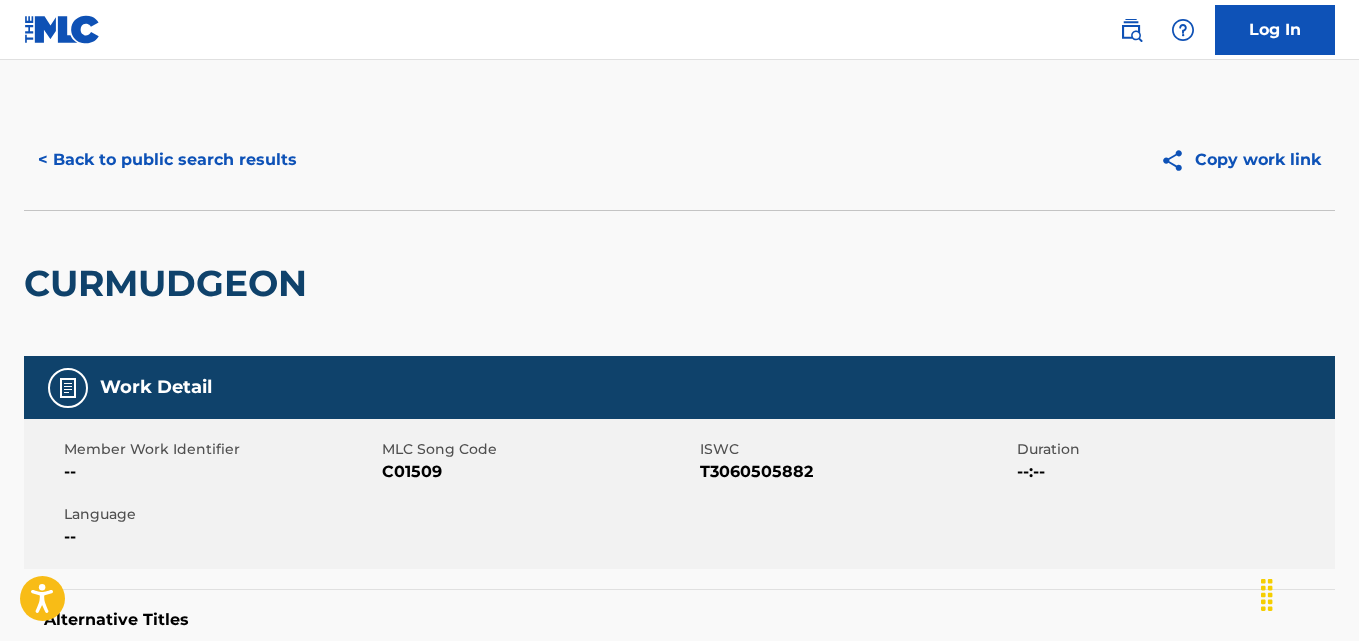 click on "< Back to public search results Copy work link" at bounding box center (679, 160) 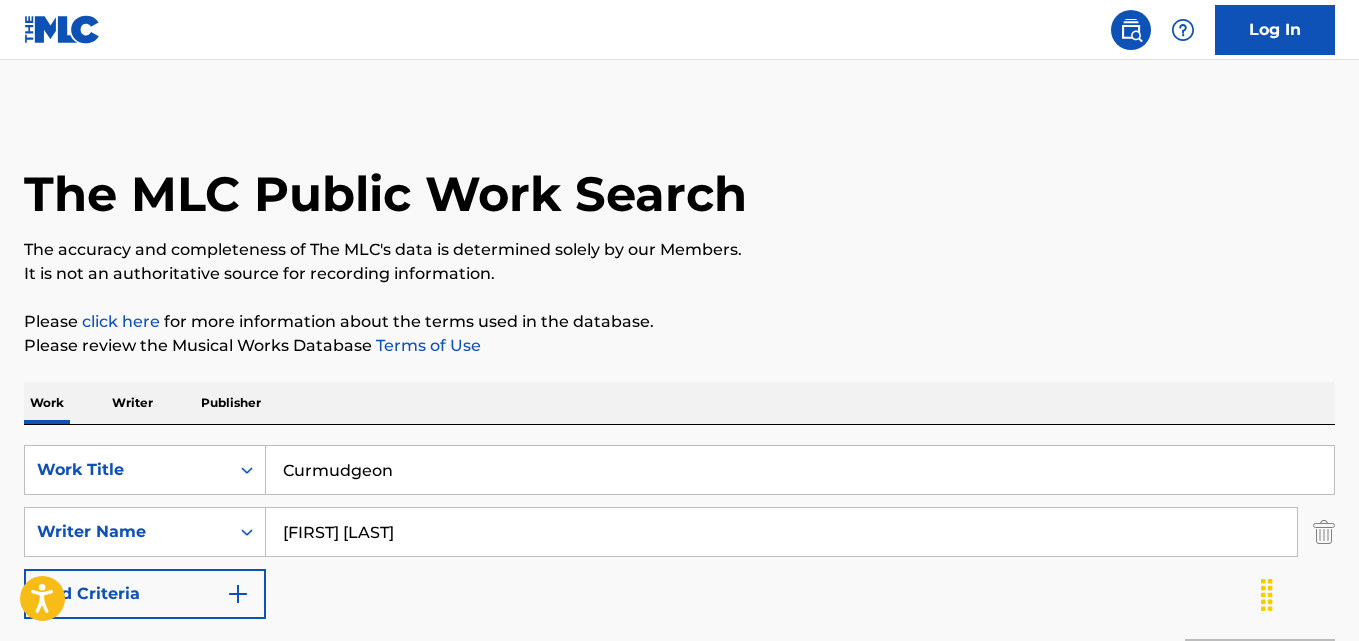 scroll, scrollTop: 292, scrollLeft: 0, axis: vertical 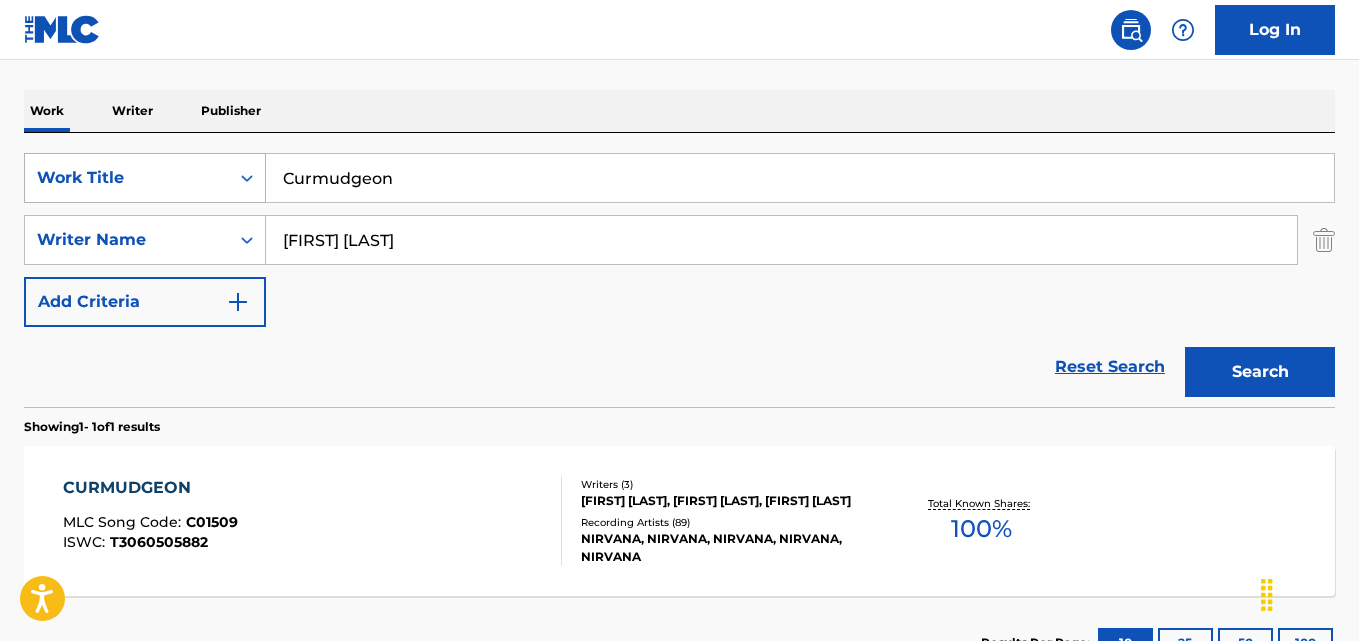 drag, startPoint x: 529, startPoint y: 175, endPoint x: 58, endPoint y: 202, distance: 471.77325 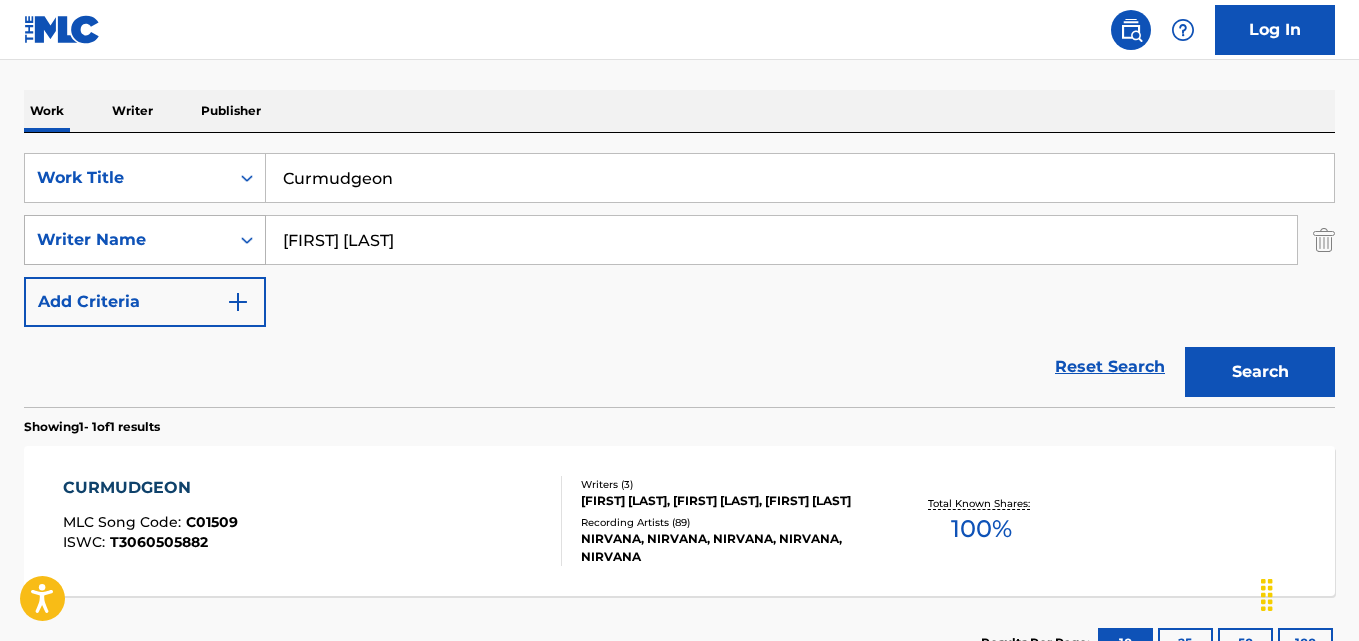 paste on "Dead Faces" 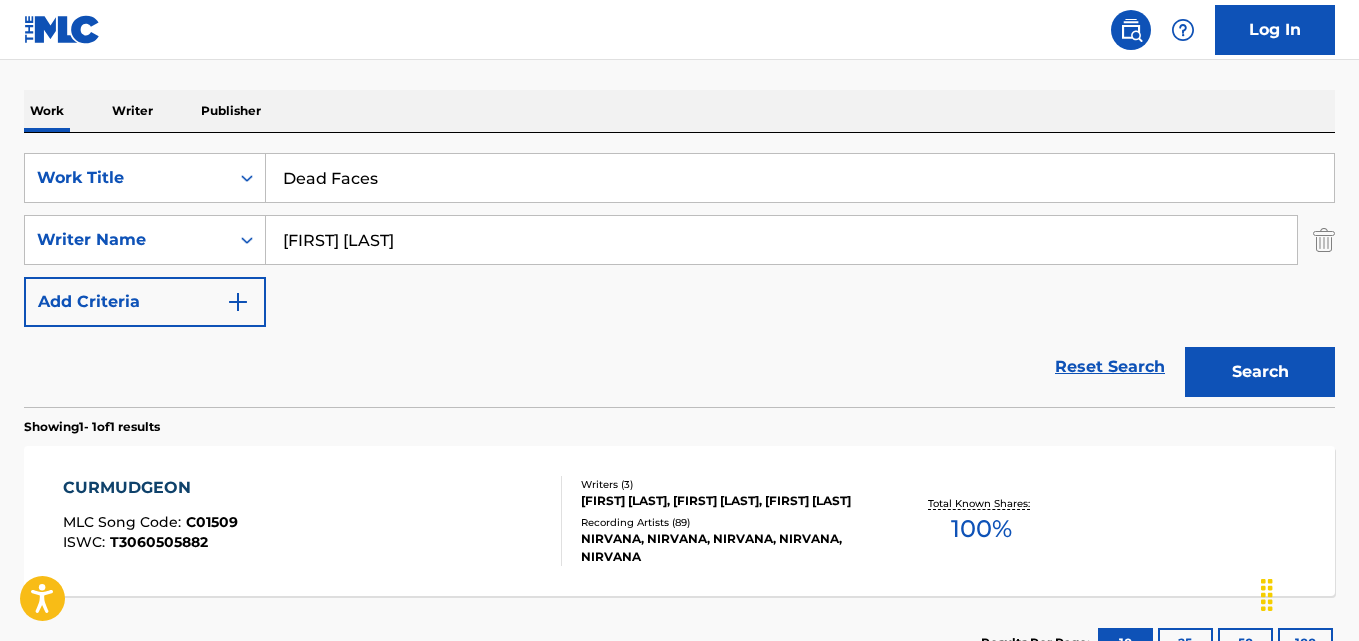 type on "Dead Faces" 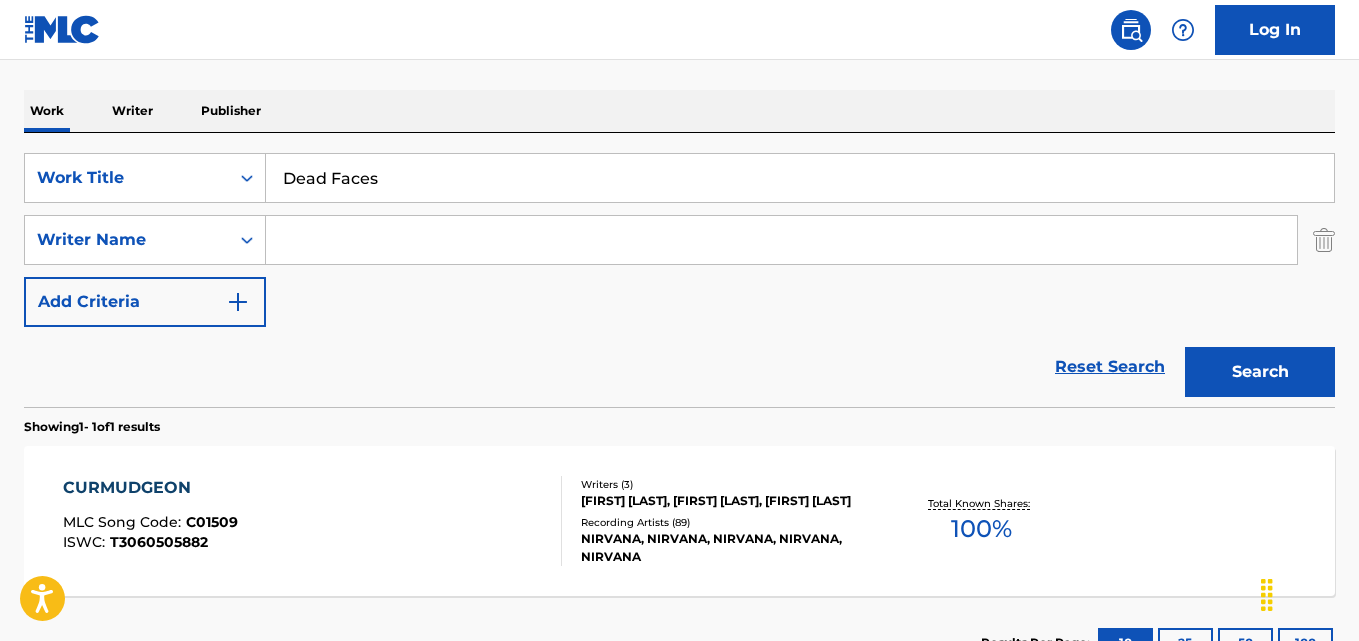 click at bounding box center [781, 240] 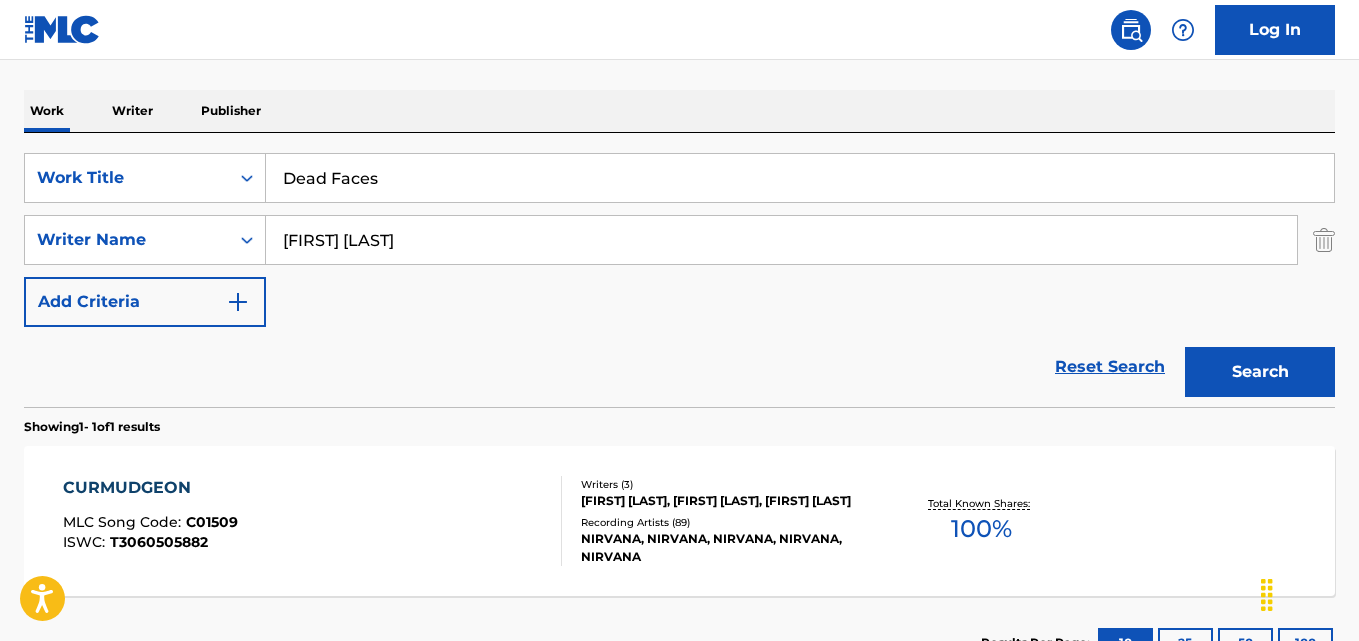 type on "[FIRST] [LAST]" 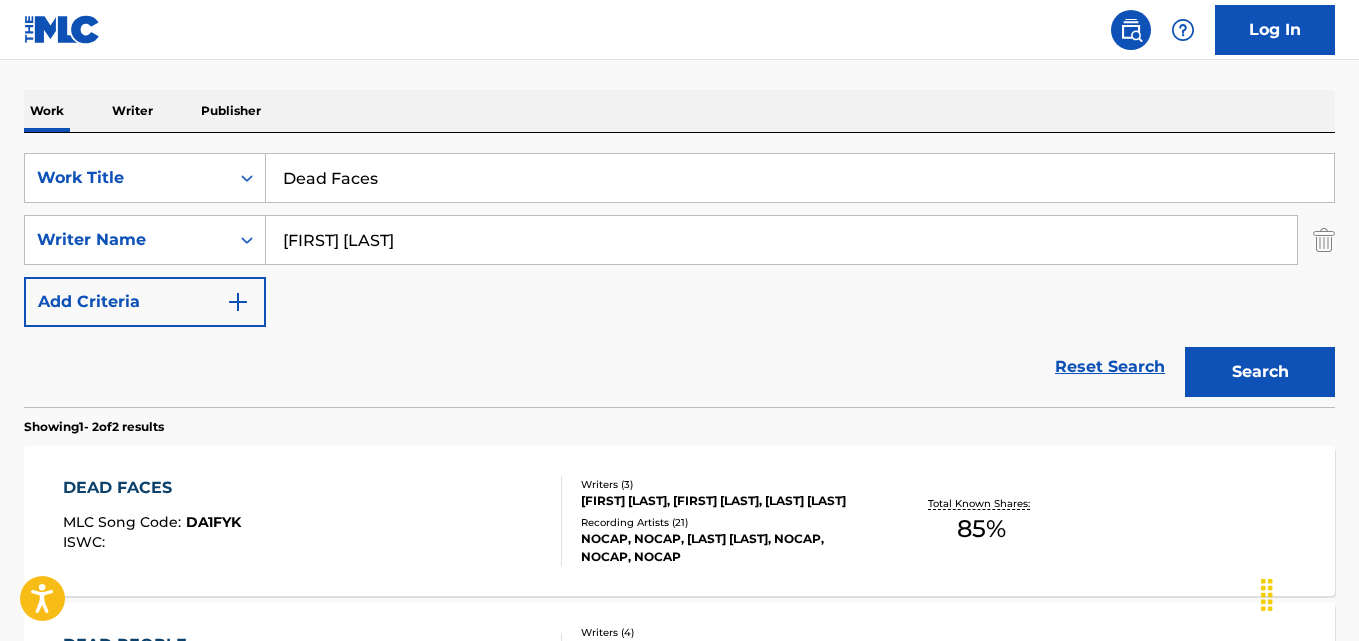 click on "Reset Search Search" at bounding box center (679, 367) 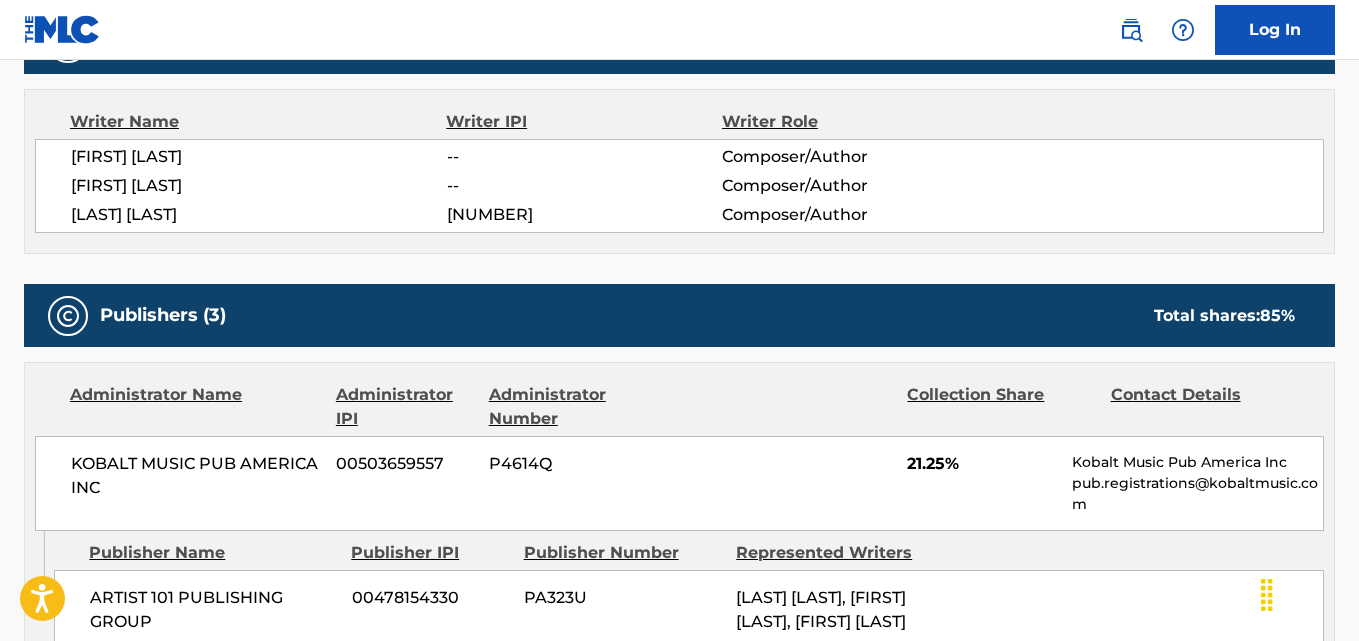 scroll, scrollTop: 833, scrollLeft: 0, axis: vertical 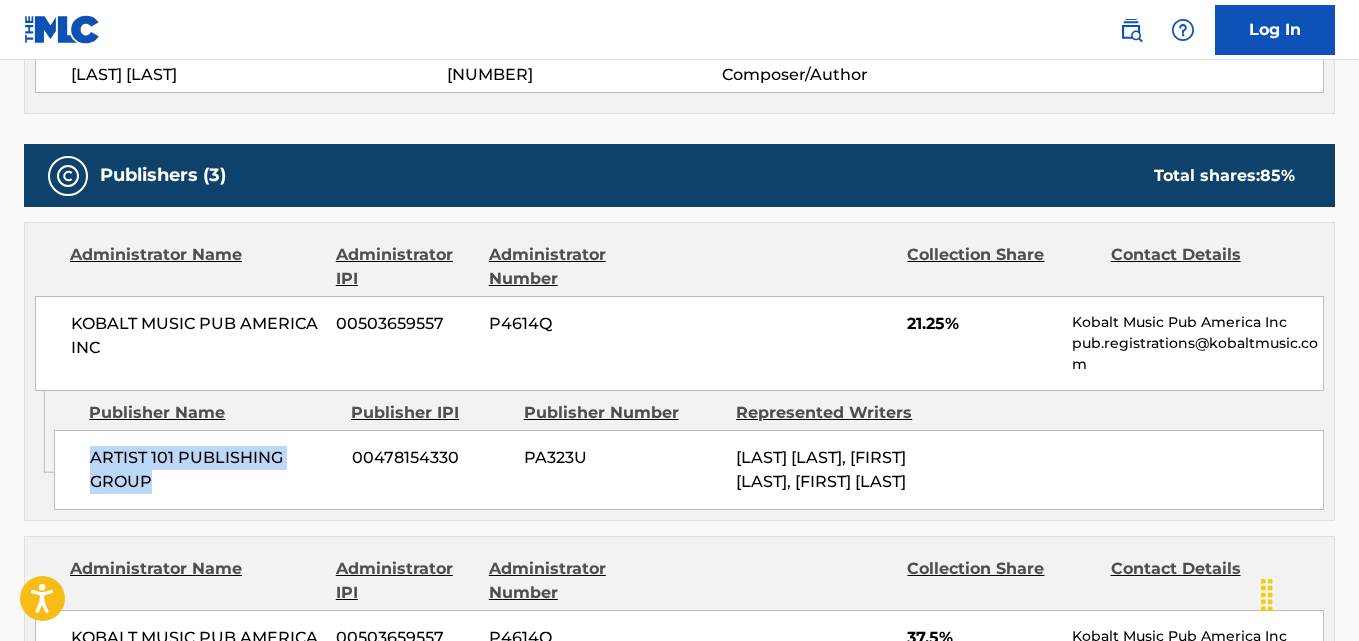 drag, startPoint x: 80, startPoint y: 456, endPoint x: 216, endPoint y: 485, distance: 139.05754 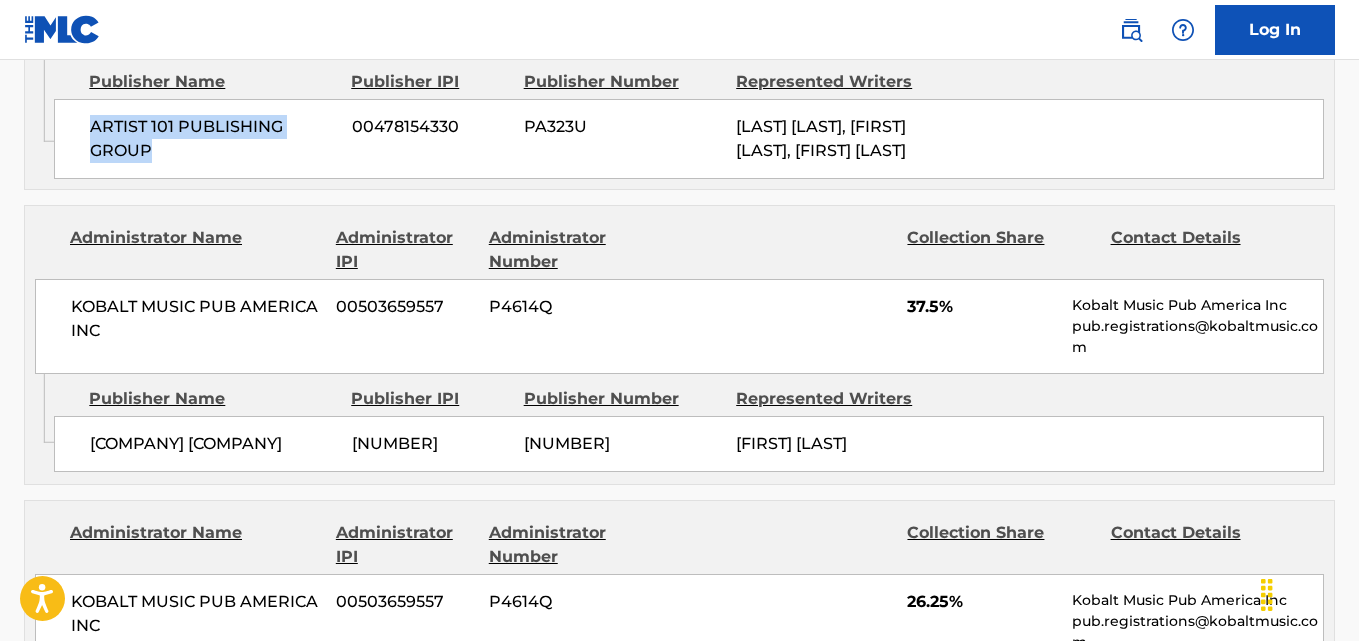 scroll, scrollTop: 1167, scrollLeft: 0, axis: vertical 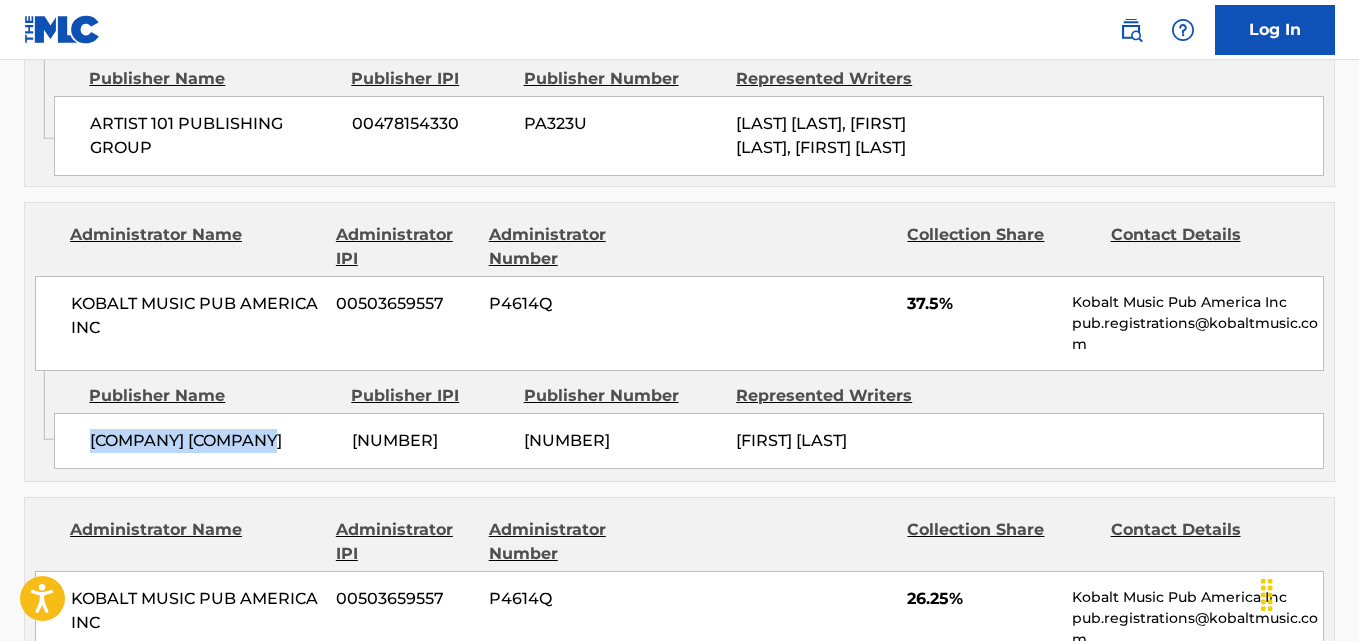 drag, startPoint x: 92, startPoint y: 458, endPoint x: 307, endPoint y: 456, distance: 215.00931 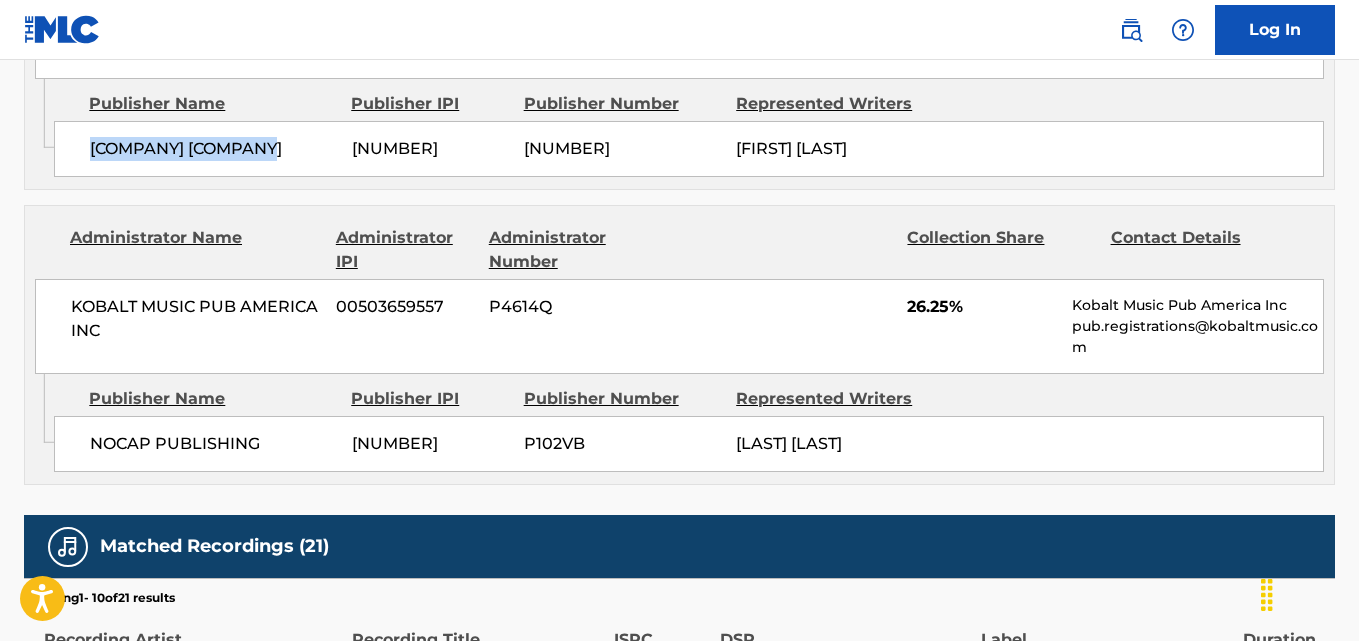 scroll, scrollTop: 1500, scrollLeft: 0, axis: vertical 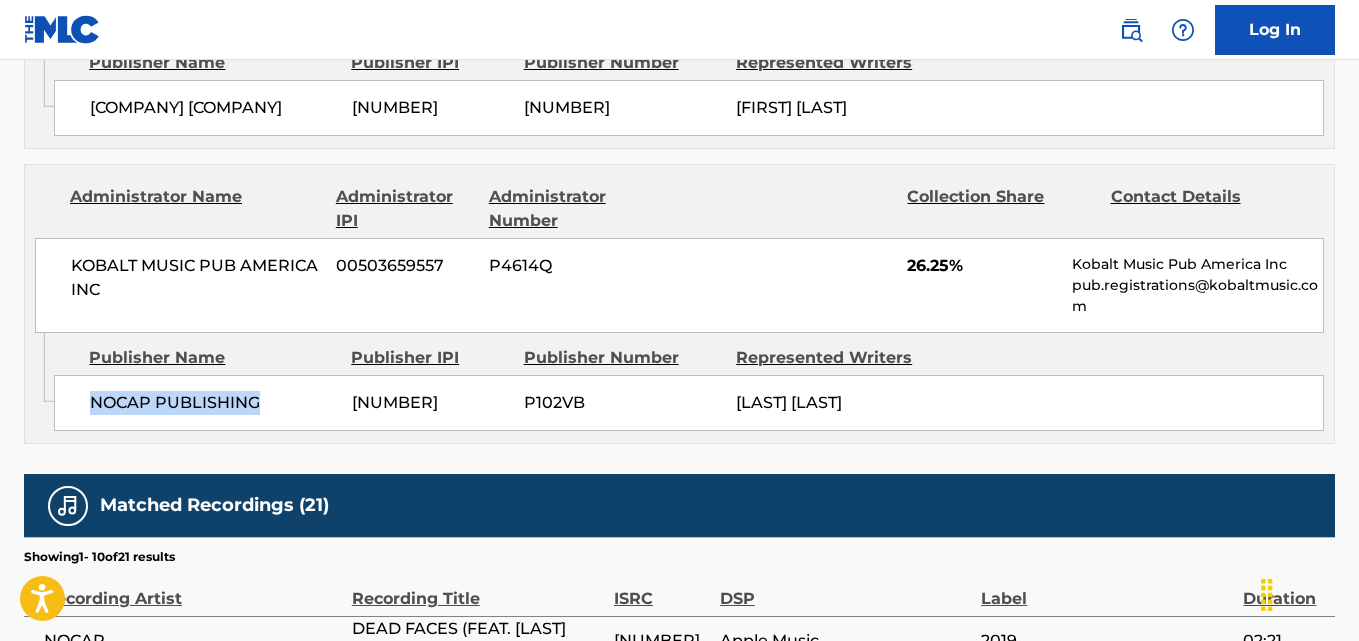 drag, startPoint x: 85, startPoint y: 436, endPoint x: 302, endPoint y: 436, distance: 217 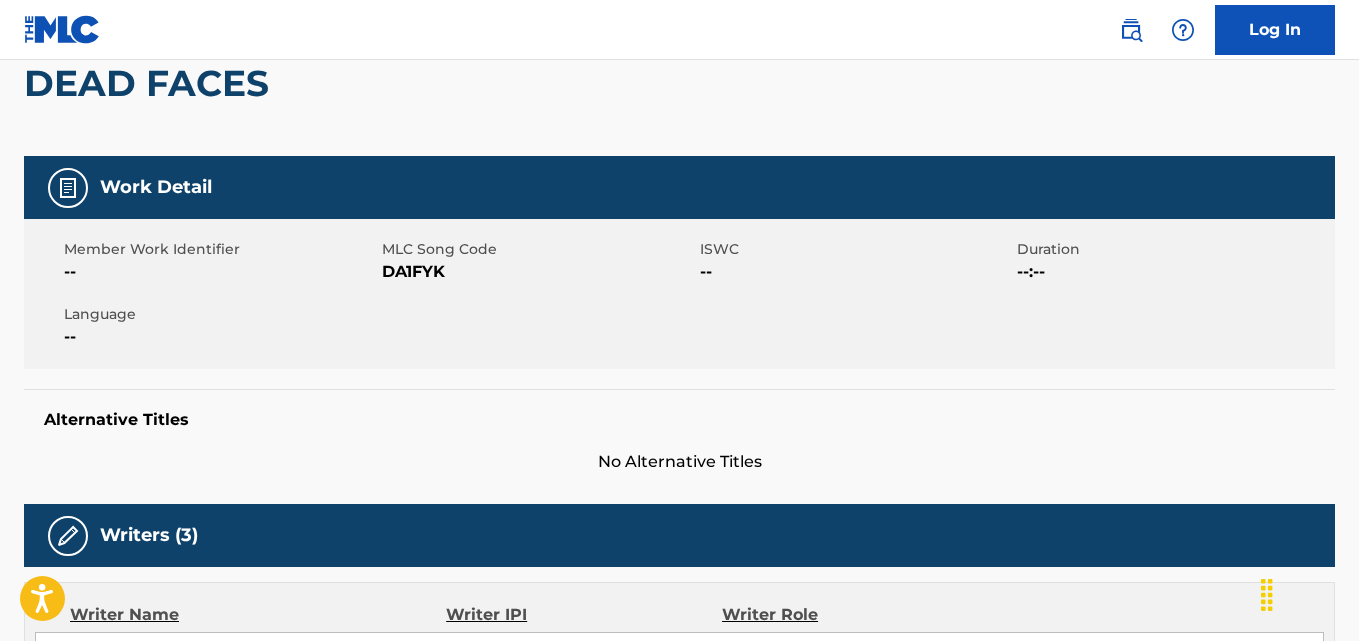 scroll, scrollTop: 0, scrollLeft: 0, axis: both 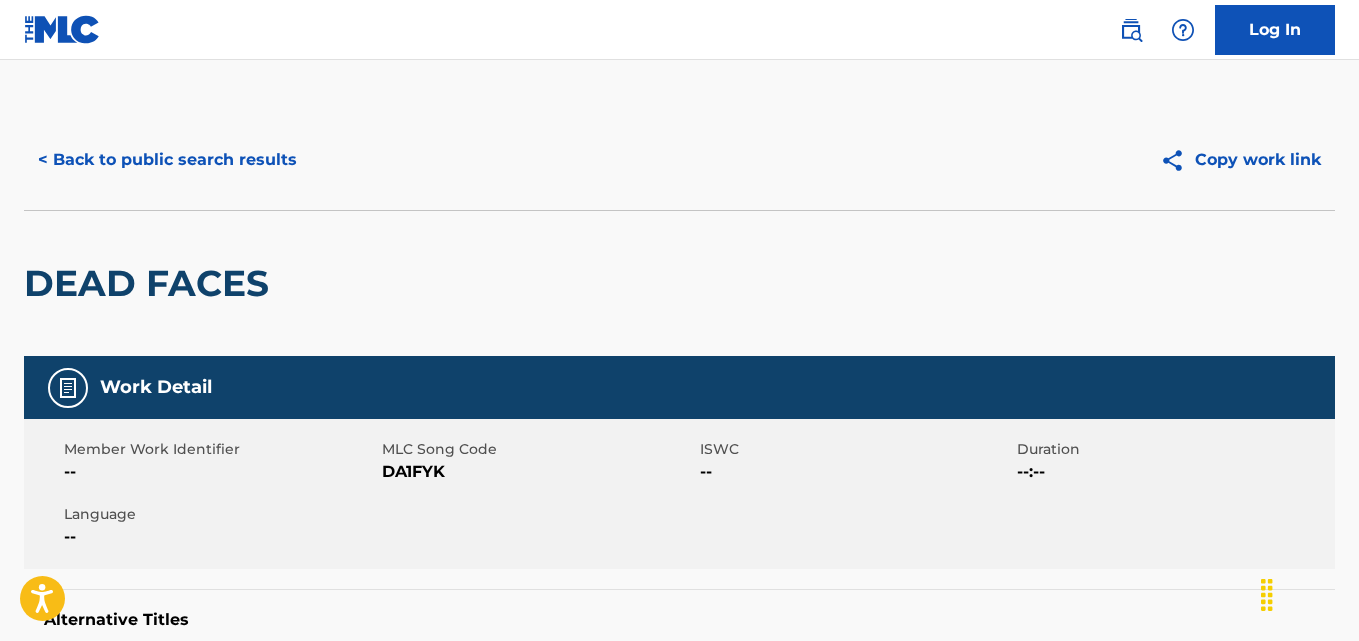 click on "< Back to public search results" at bounding box center (167, 160) 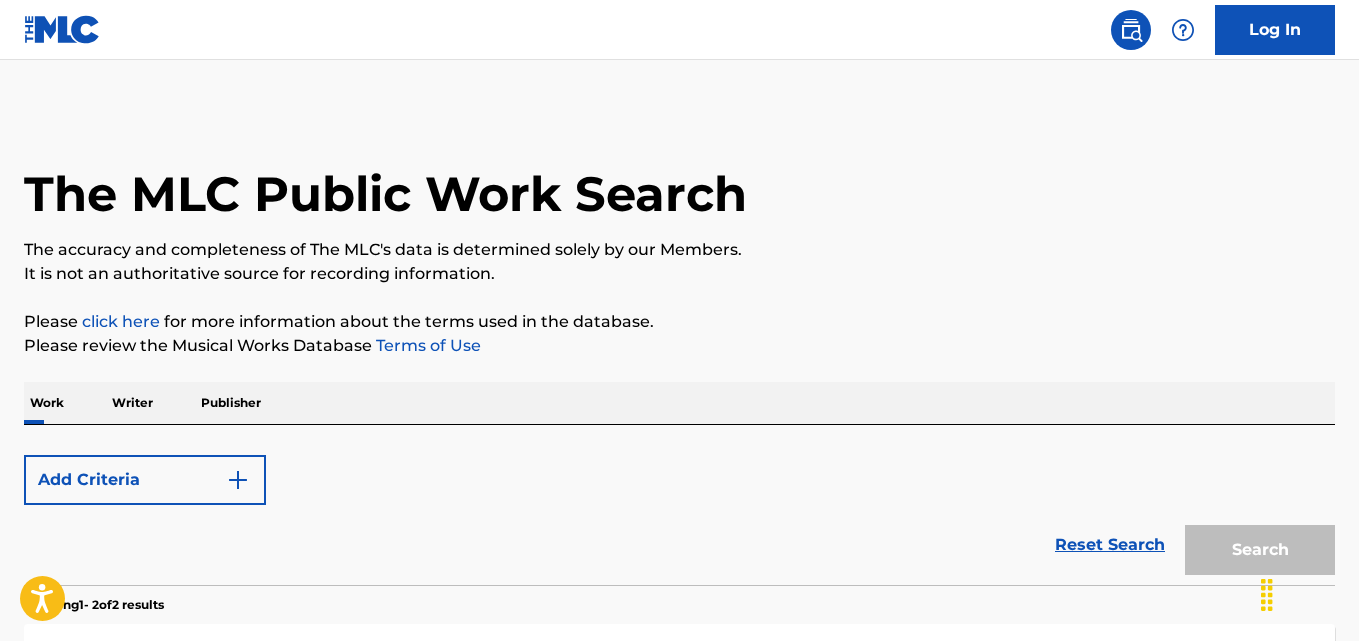 scroll, scrollTop: 292, scrollLeft: 0, axis: vertical 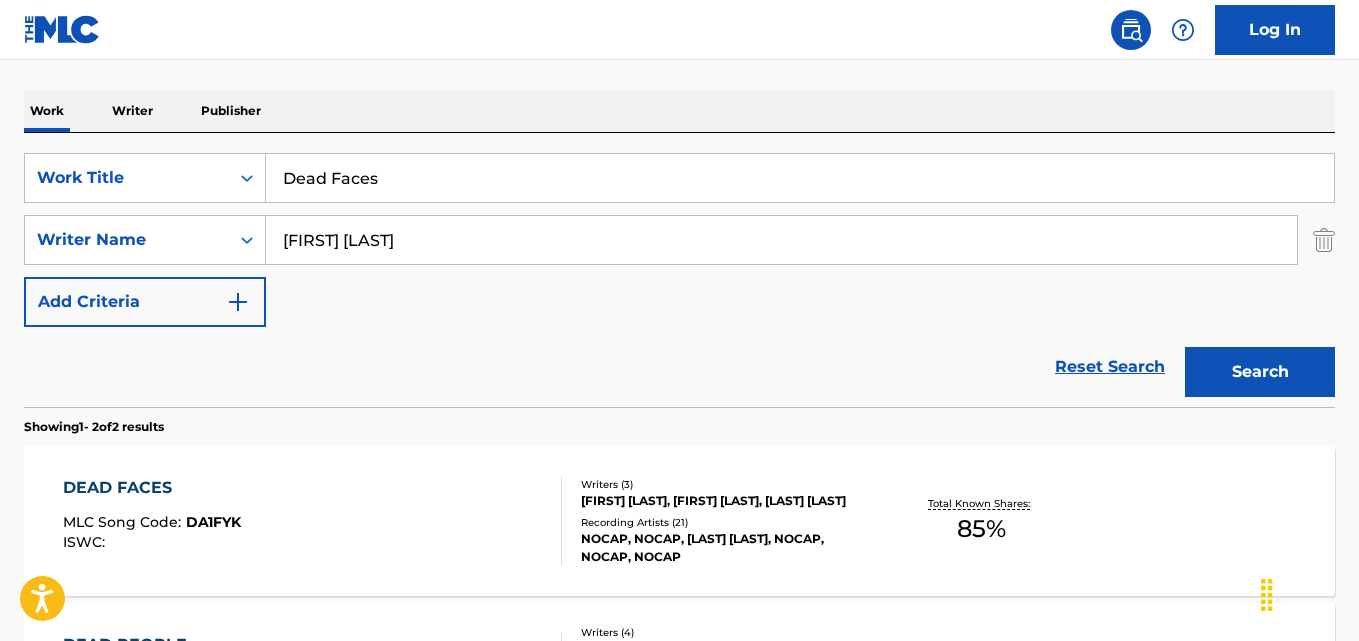 click on "Reset Search" at bounding box center [1110, 367] 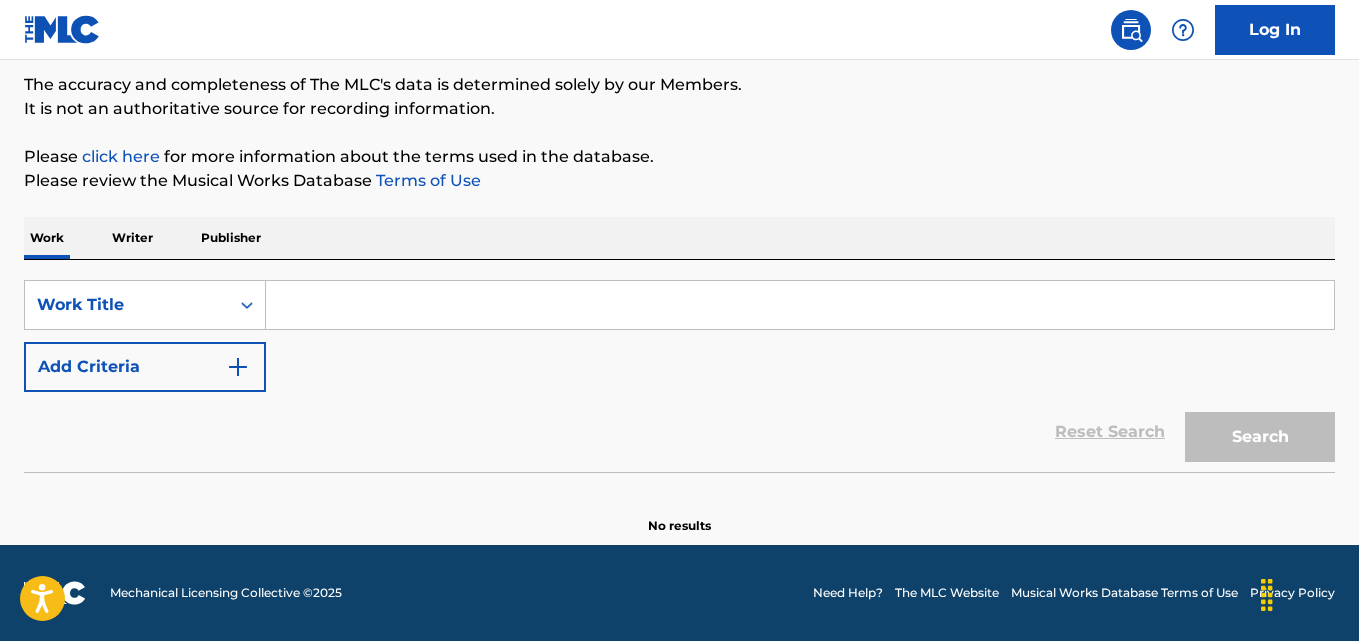 click on "SearchWithCriteriad13c67bf-0a79-438a-a001-85e1fc821663 Work Title Add Criteria" at bounding box center (679, 336) 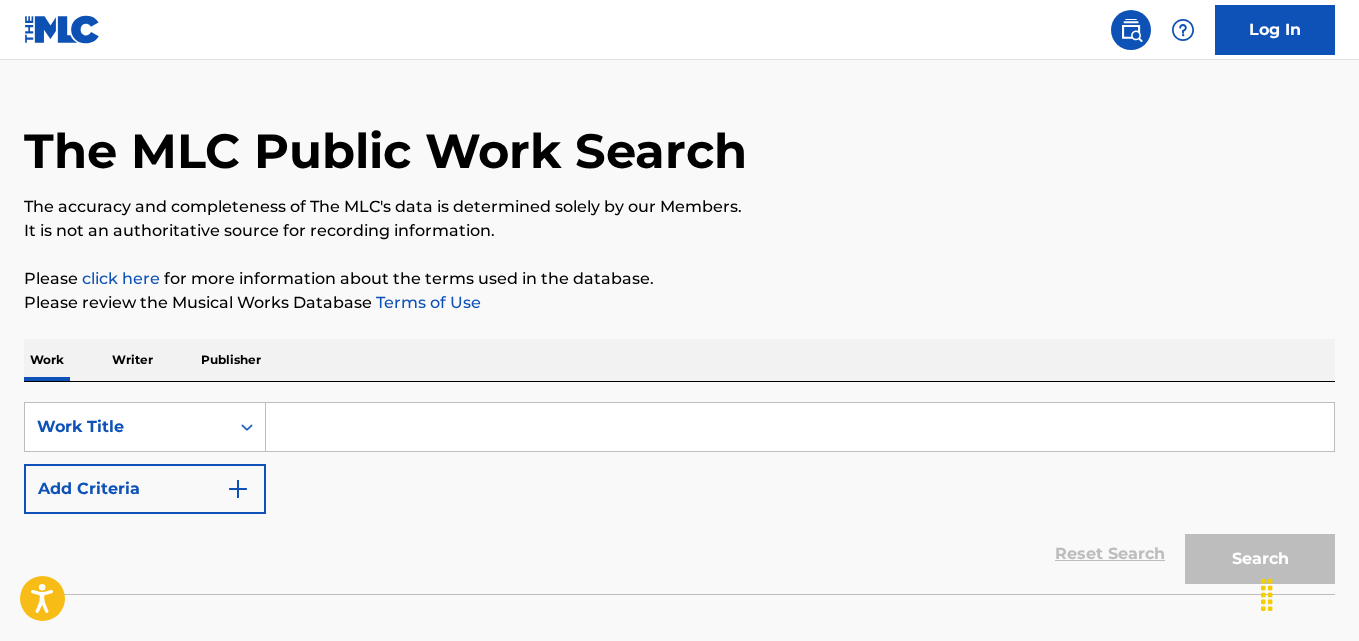 scroll, scrollTop: 0, scrollLeft: 0, axis: both 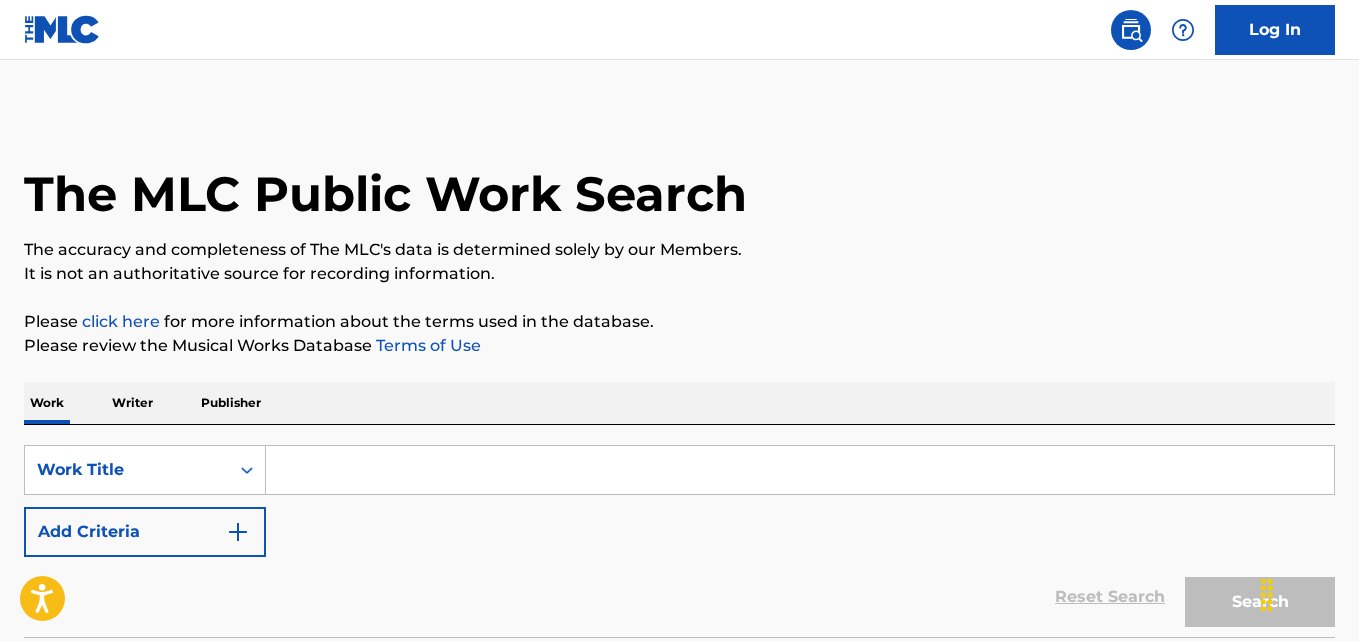 click on "It is not an authoritative source for recording information." at bounding box center [679, 274] 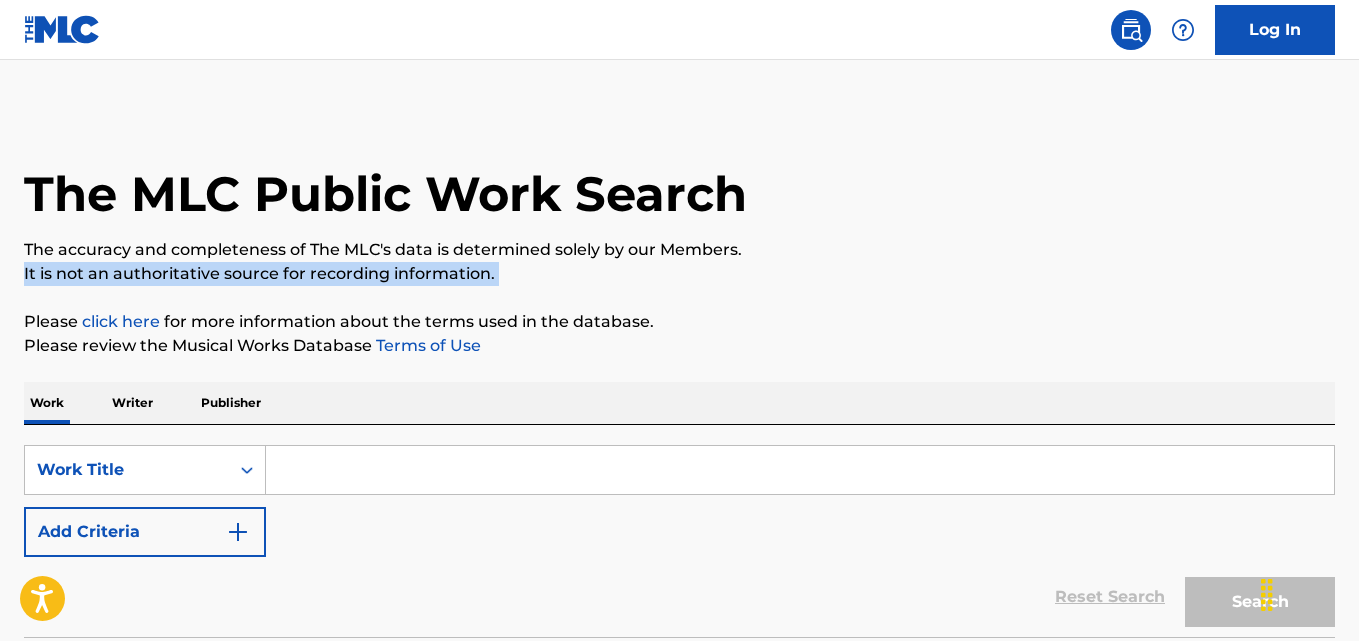click on "The accuracy and completeness of The MLC's data is determined solely by our Members." at bounding box center [679, 250] 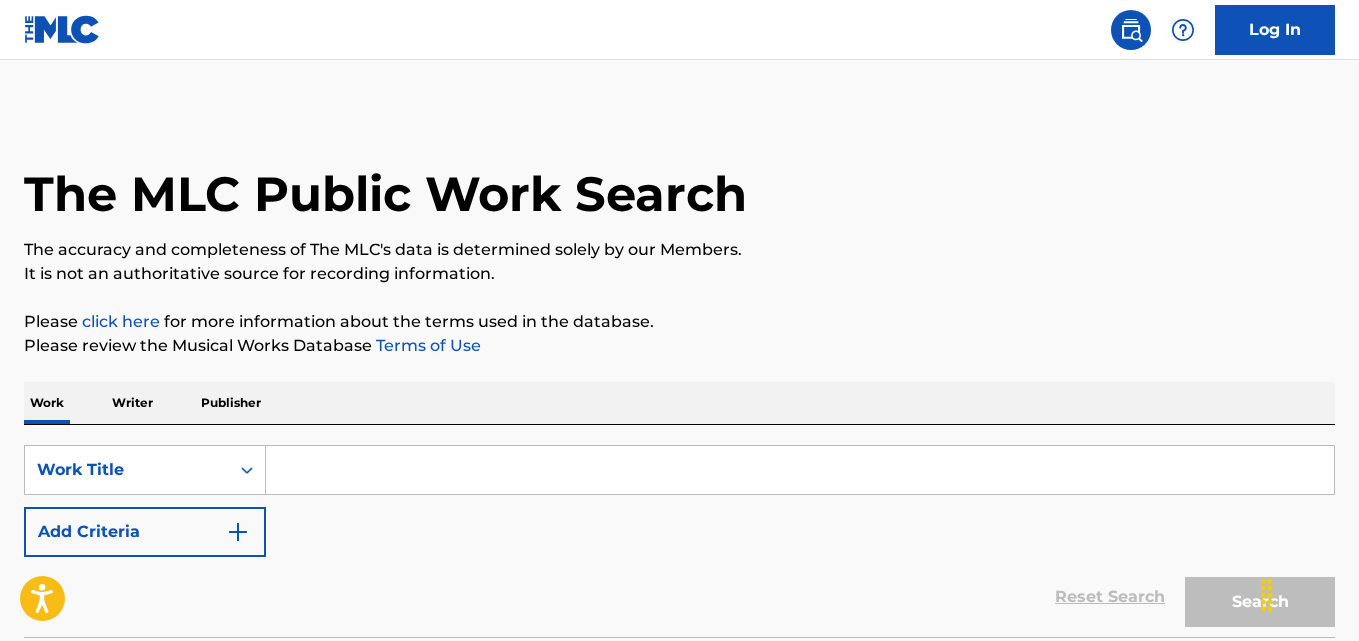 click on "It is not an authoritative source for recording information." at bounding box center (679, 274) 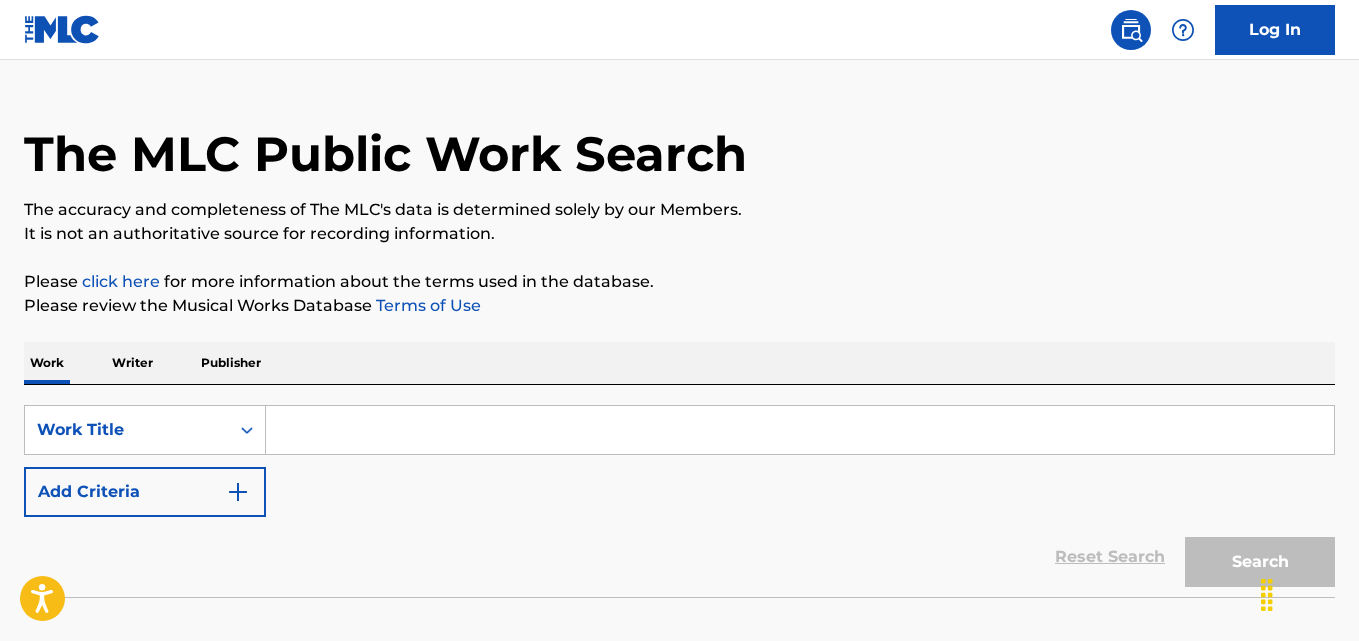 scroll, scrollTop: 80, scrollLeft: 0, axis: vertical 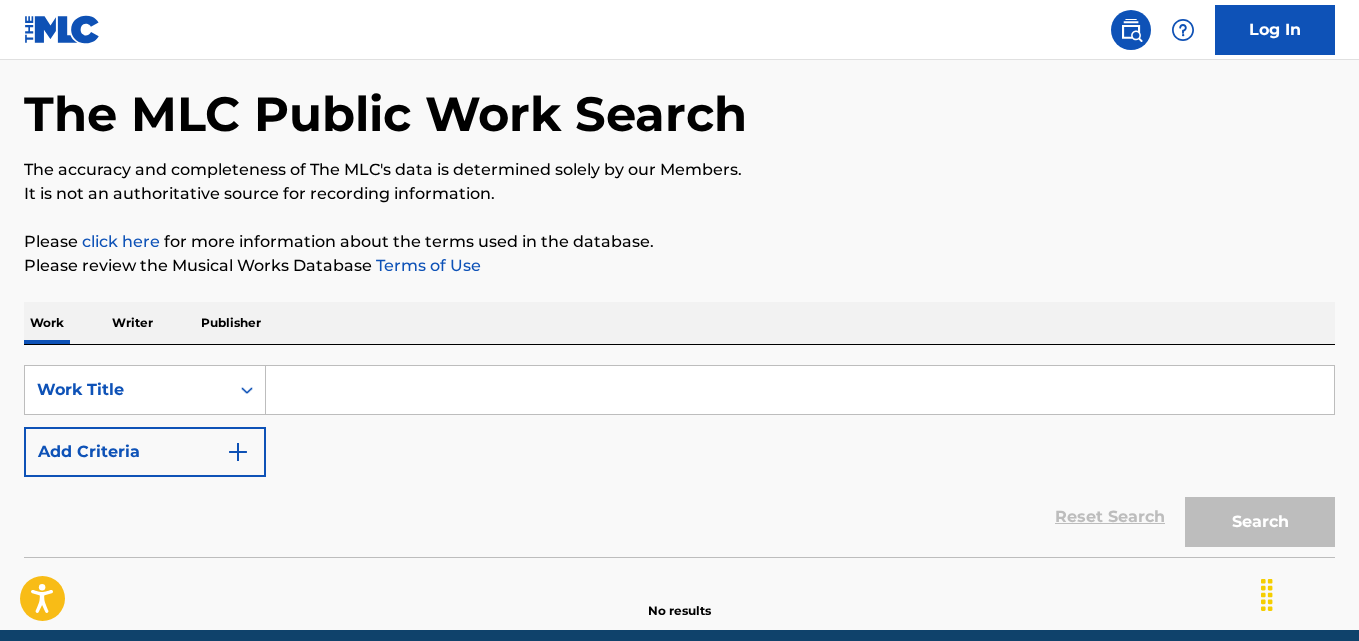 click on "Please review the Musical Works Database   Terms of Use" at bounding box center [679, 266] 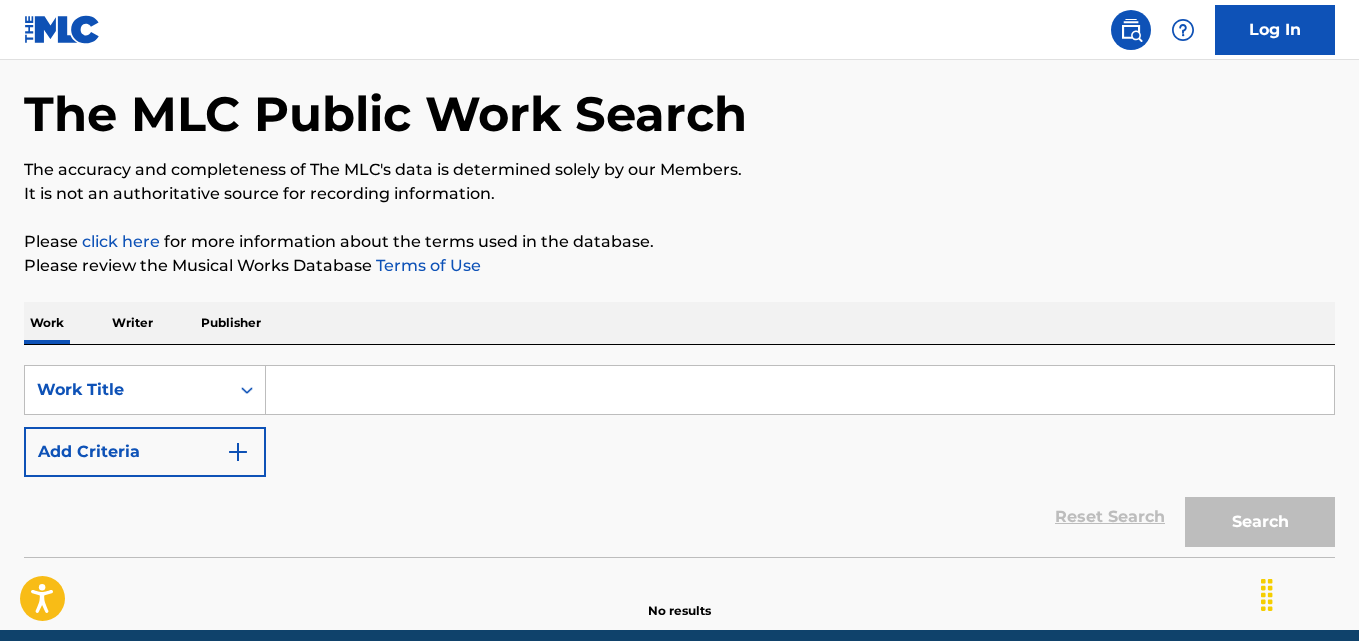click on "Reset Search Search" at bounding box center (679, 517) 